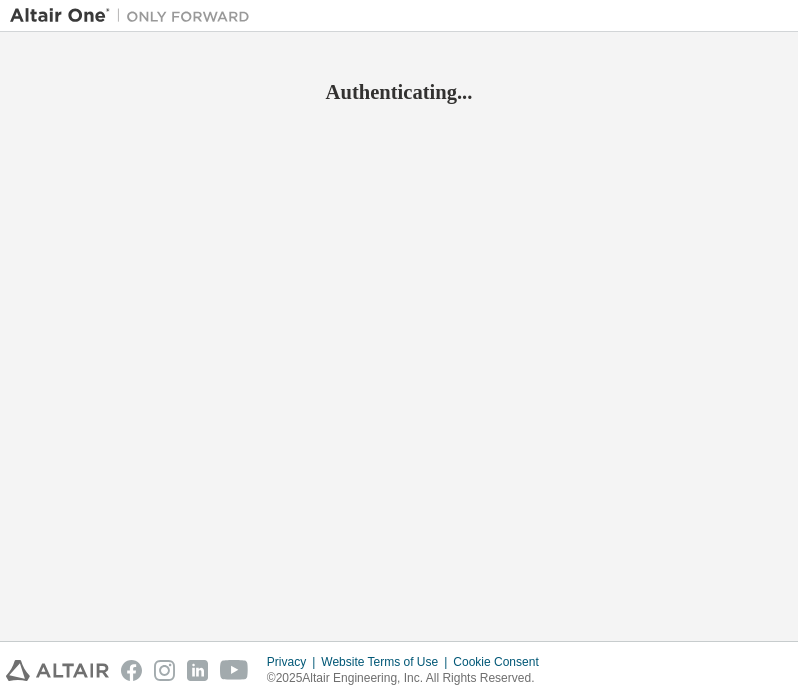scroll, scrollTop: 0, scrollLeft: 0, axis: both 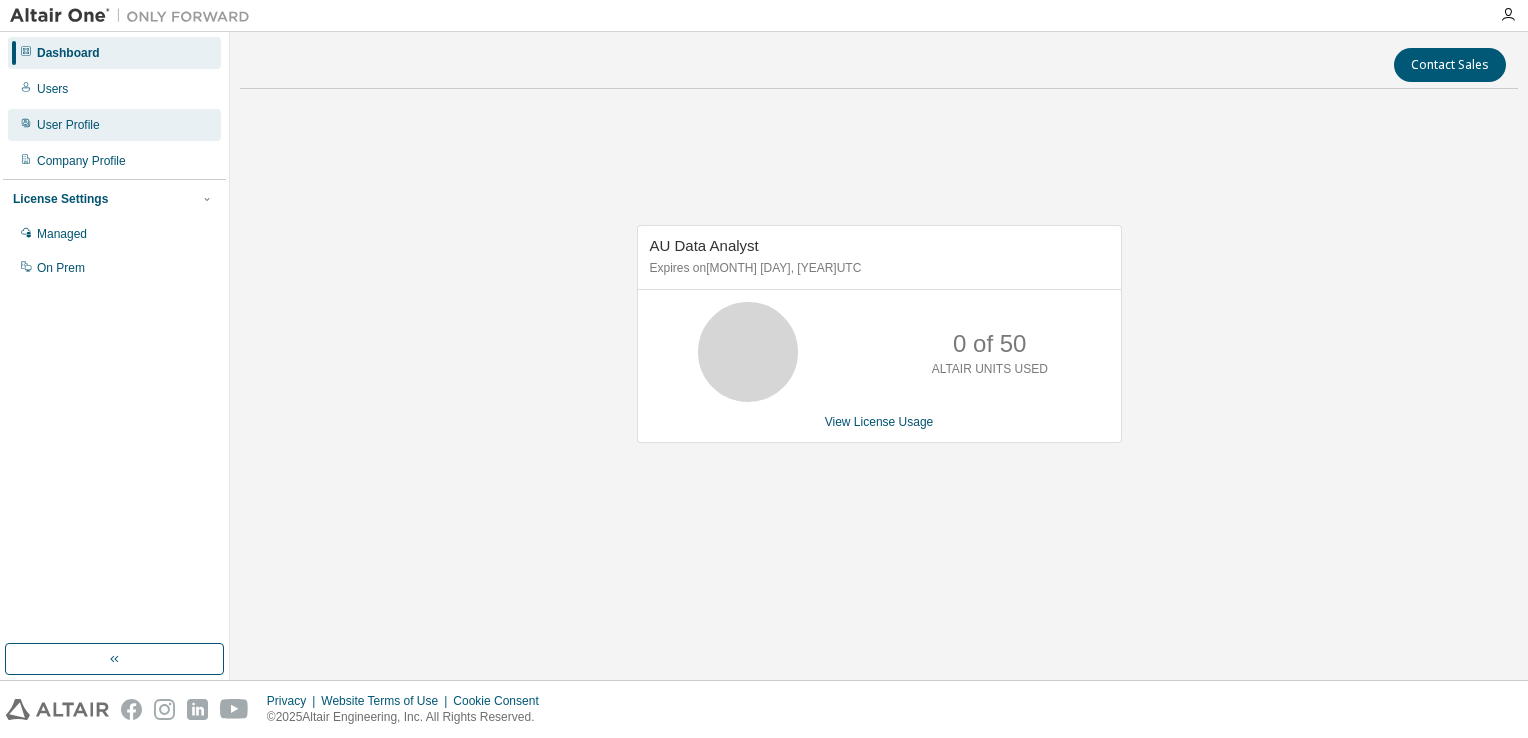 click on "User Profile" at bounding box center [68, 125] 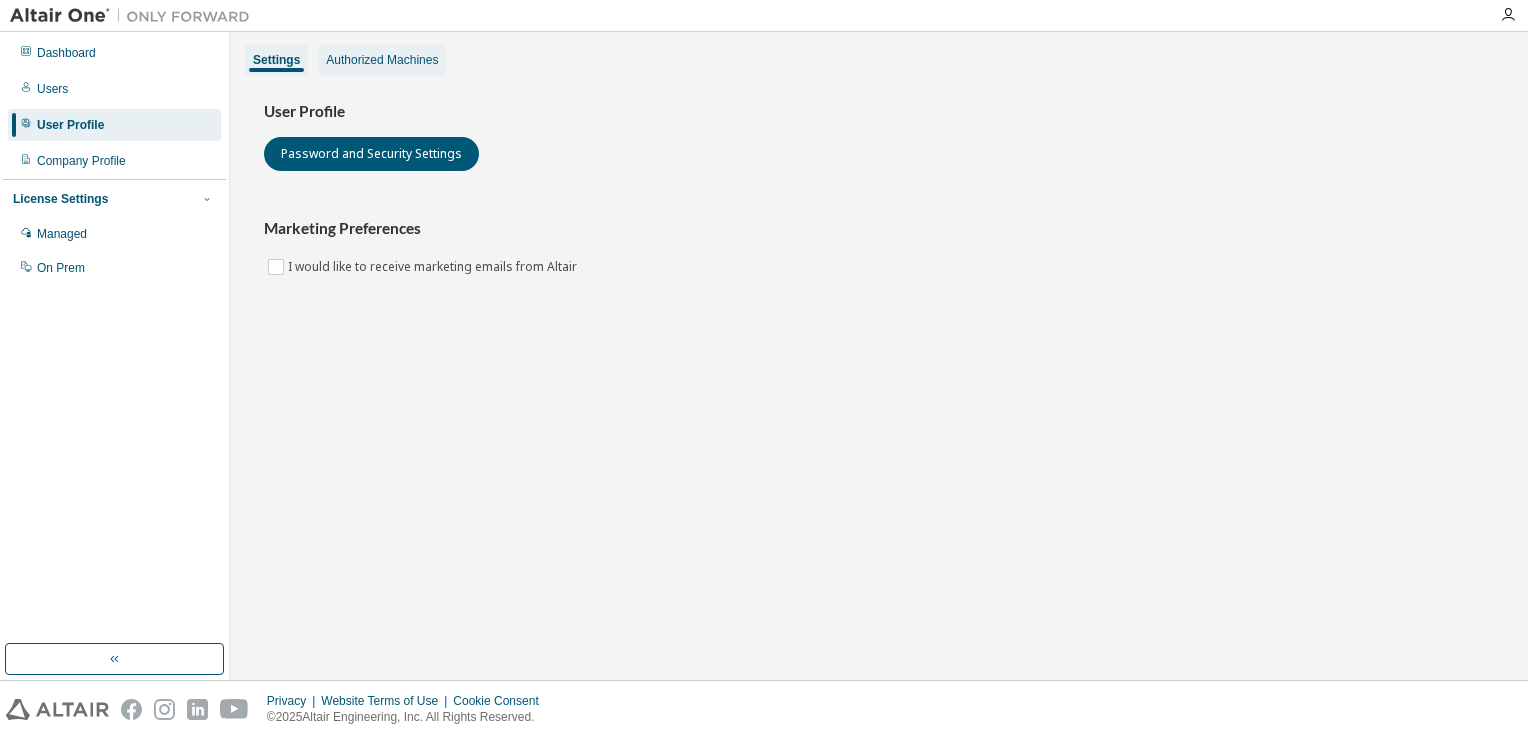 click on "Authorized Machines" at bounding box center [382, 60] 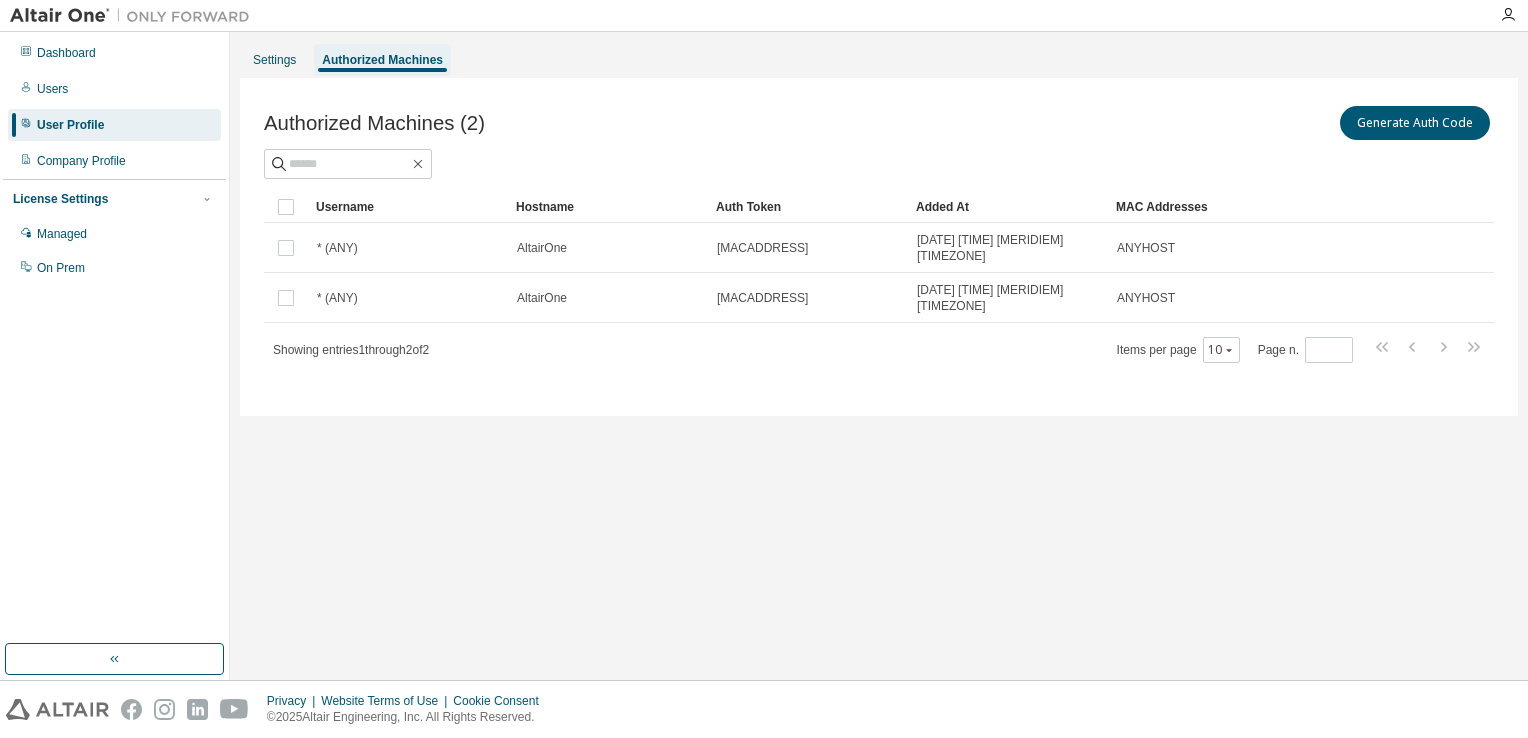 click on "Settings Authorized Machines Authorized Machines (2) Generate Auth Code Clear Load Save Save As Field Operator Value Select filter Select operand Add criteria Search Username Hostname Auth Token Added At MAC Addresses * (ANY) AltairOne d9a2...94f0 2025-04-22 06:23:08 AM UTC ANYHOST * (ANY) AltairOne e647...3fdf 2025-04-22 06:23:08 AM UTC ANYHOST Showing entries  1  through  2  of  2 Items per page 10 Page n. *" at bounding box center (879, 356) 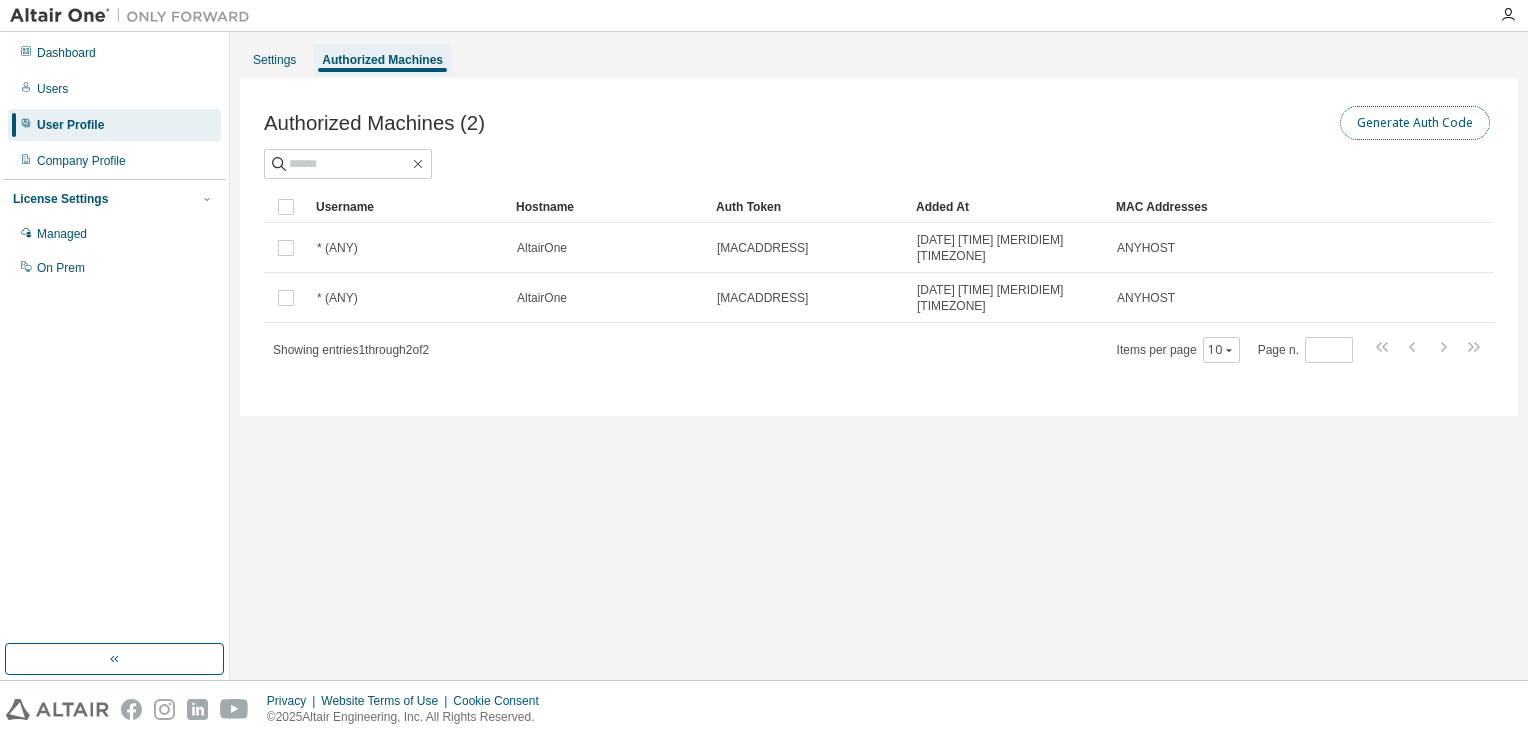 click on "Generate Auth Code" at bounding box center [1415, 123] 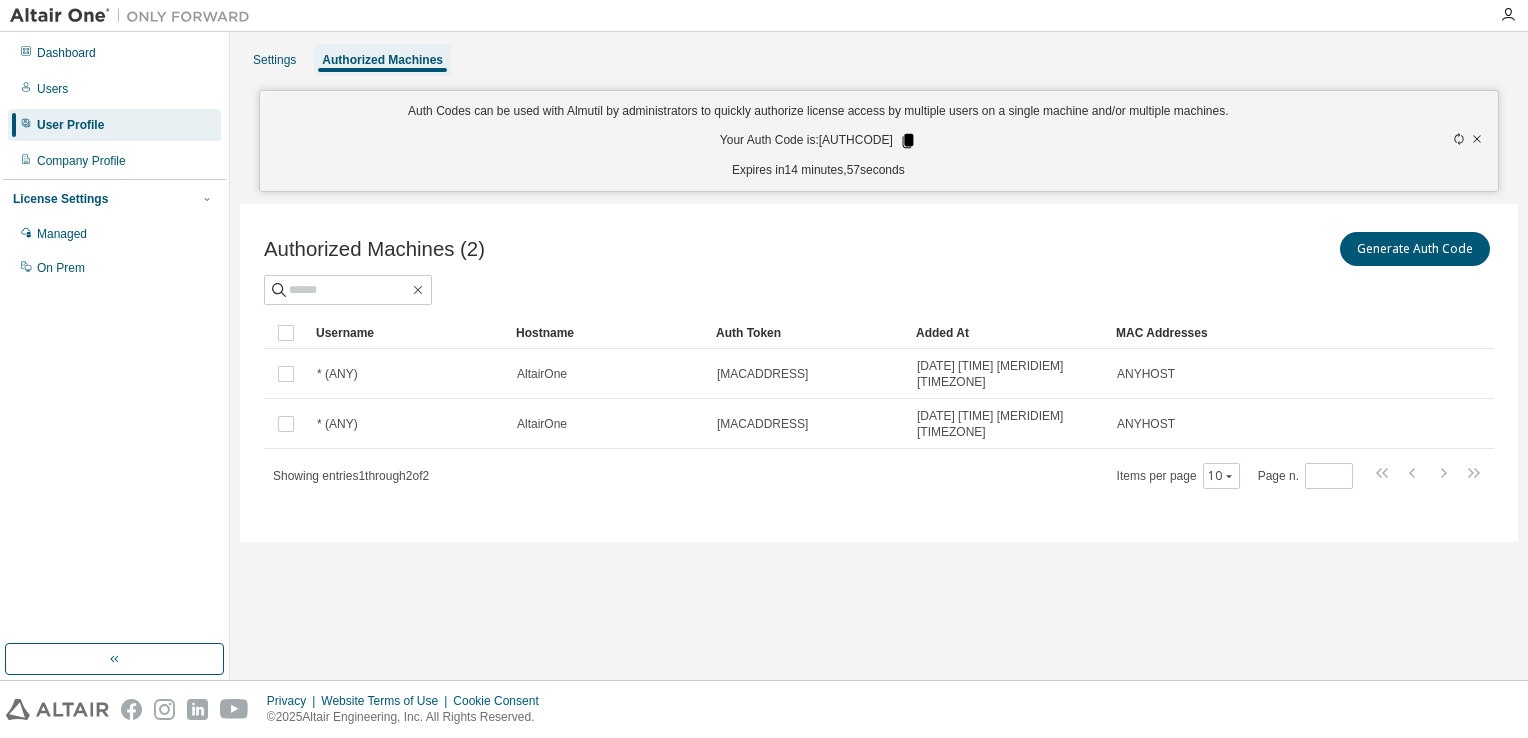 click 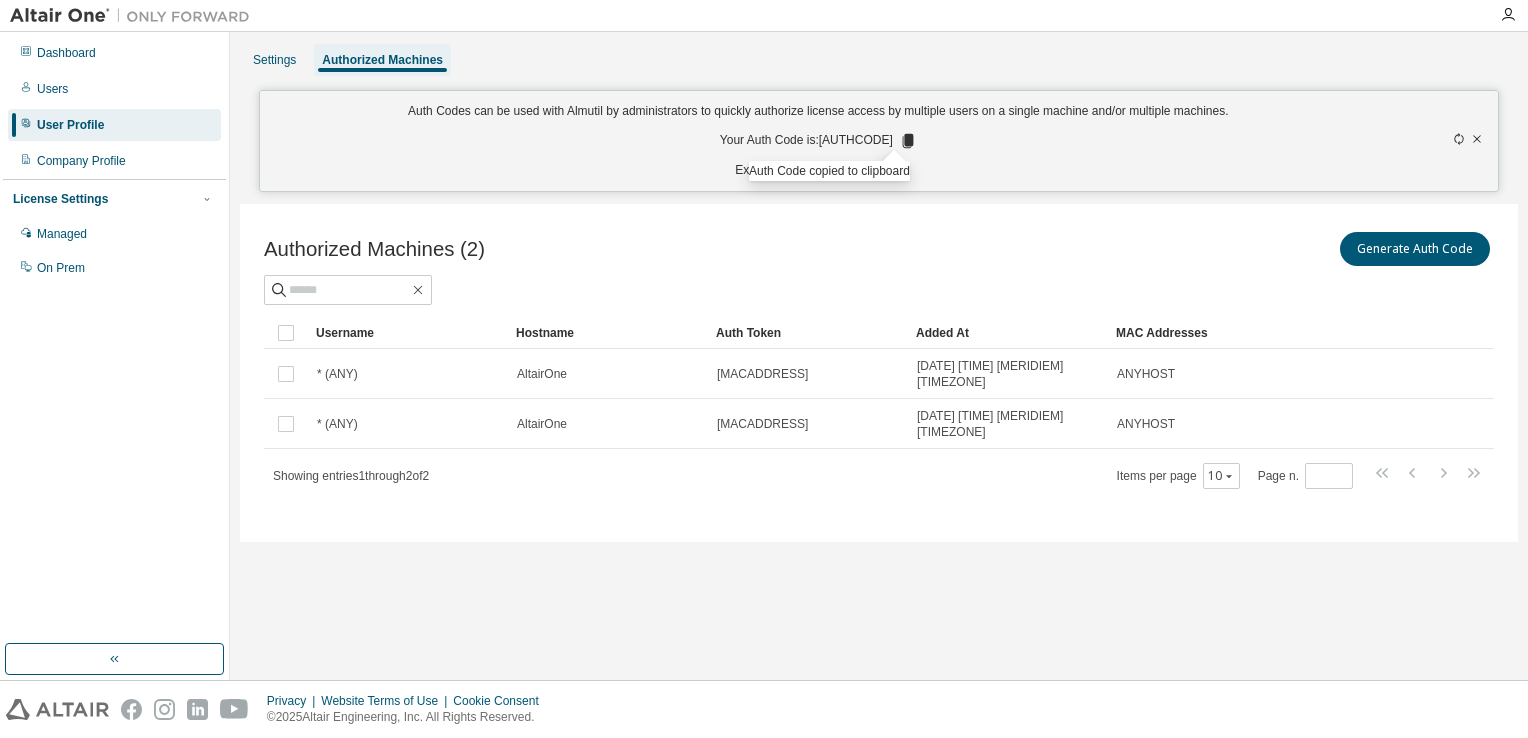 click on "Settings Authorized Machines Auth Codes can be used with Almutil by administrators to quickly authorize license access by multiple users on a single machine and/or multiple machines. Your Auth Code is:  72D5WP17   Expires in  11 minutes,  0  seconds Authorized Machines (2) Generate Auth Code Clear Load Save Save As Field Operator Value Select filter Select operand Add criteria Search Username Hostname Auth Token Added At MAC Addresses * (ANY) AltairOne d9a2...94f0 2025-04-22 06:23:08 AM UTC ANYHOST * (ANY) AltairOne e647...3fdf 2025-04-22 06:23:08 AM UTC ANYHOST Showing entries  1  through  2  of  2 Items per page 10 Page n. *" at bounding box center [879, 356] 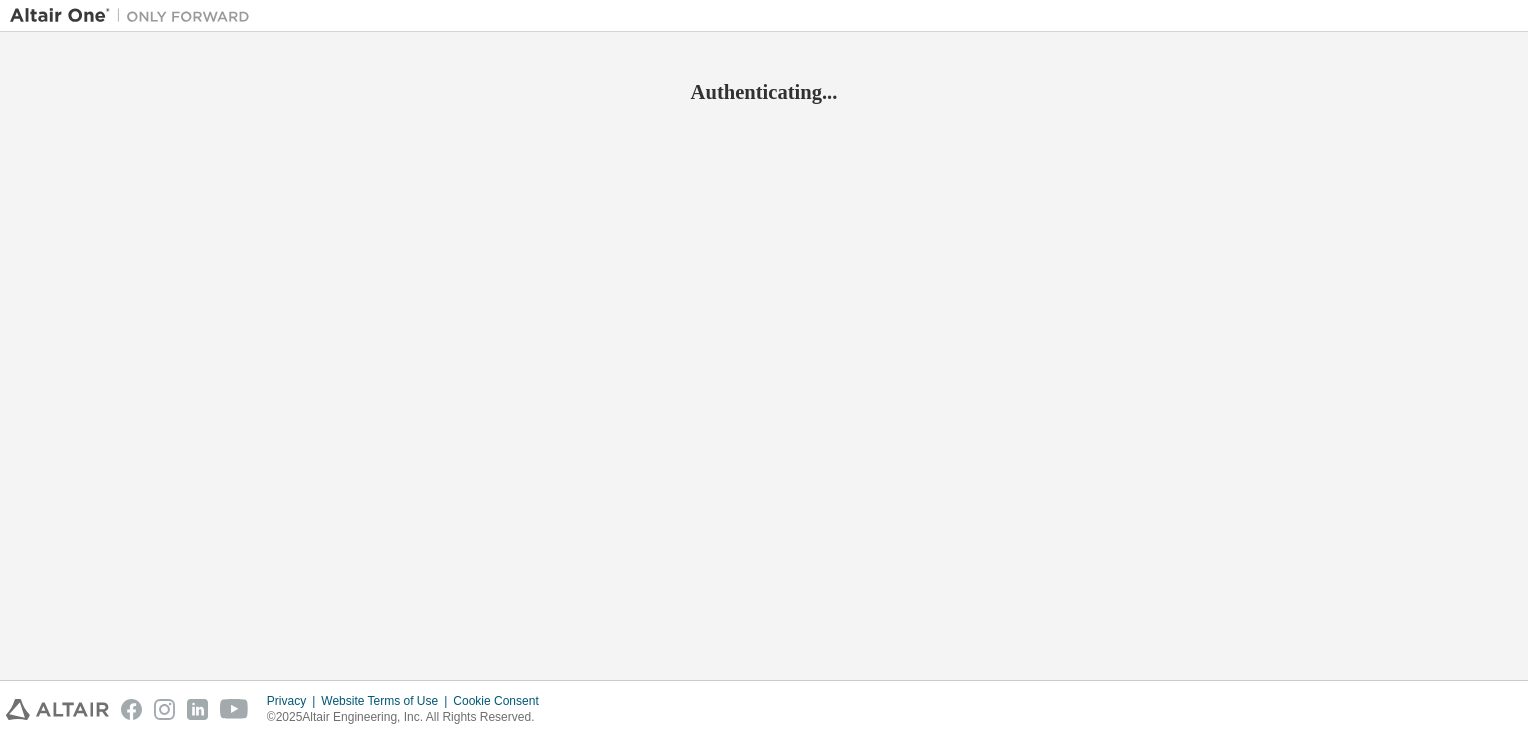 scroll, scrollTop: 0, scrollLeft: 0, axis: both 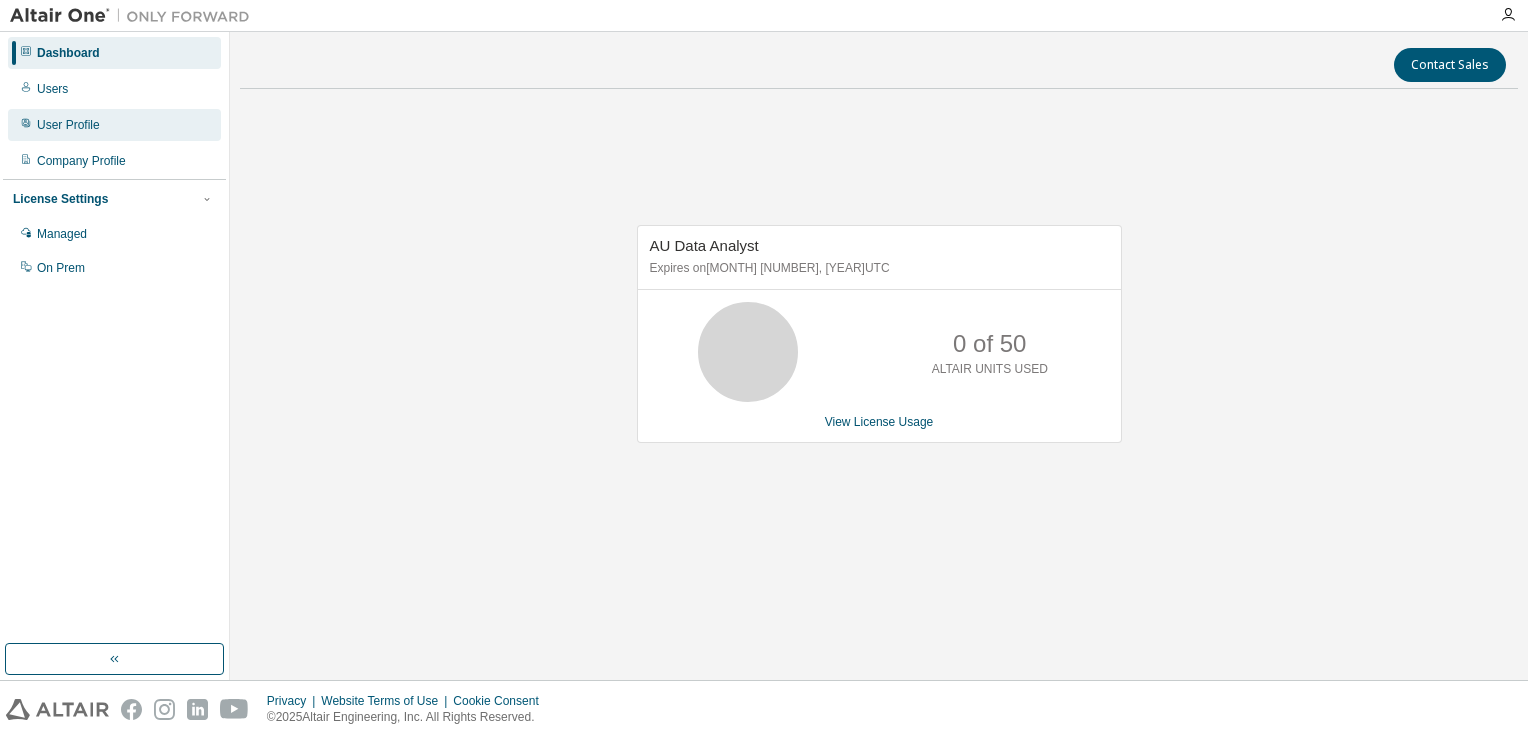 click on "User Profile" at bounding box center (68, 125) 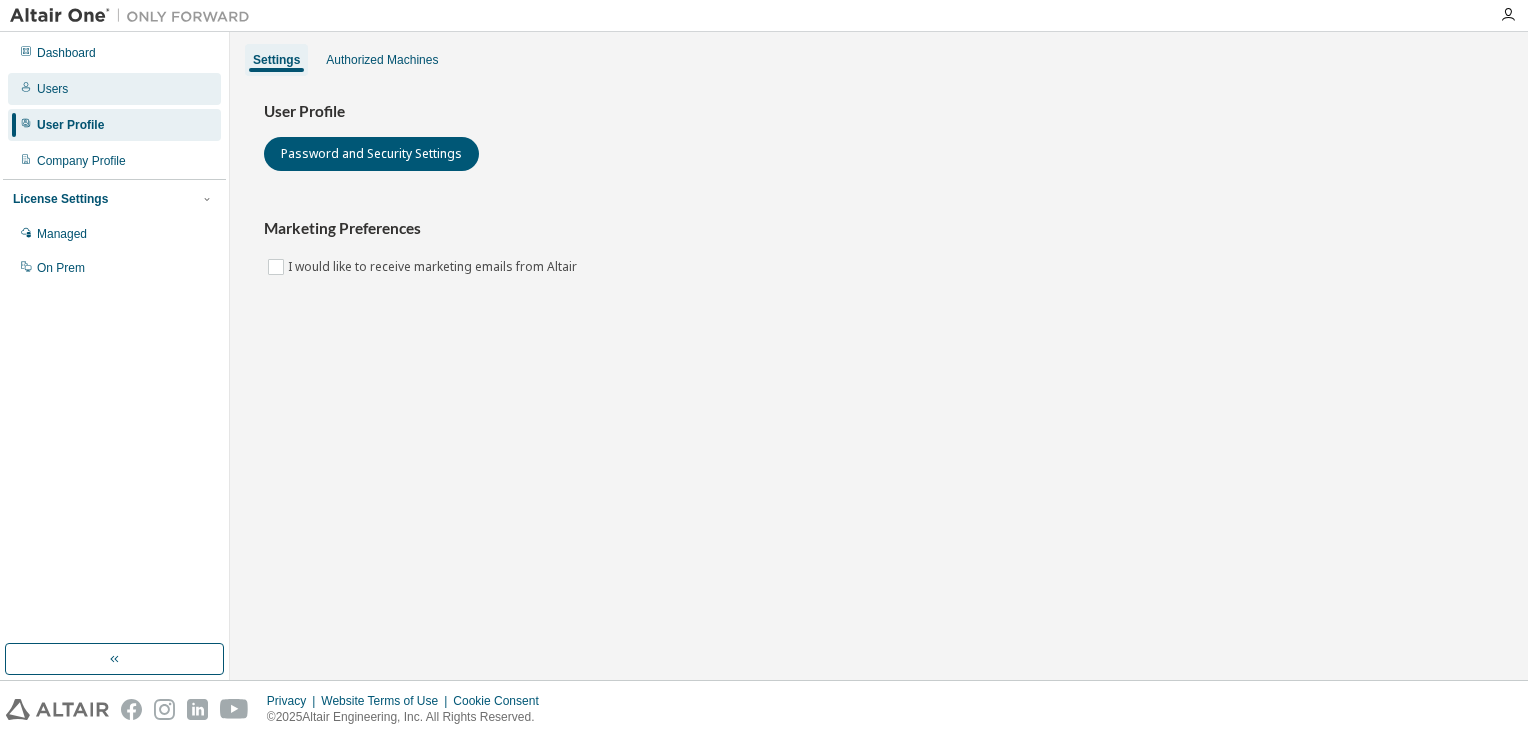 click on "Users" at bounding box center [52, 89] 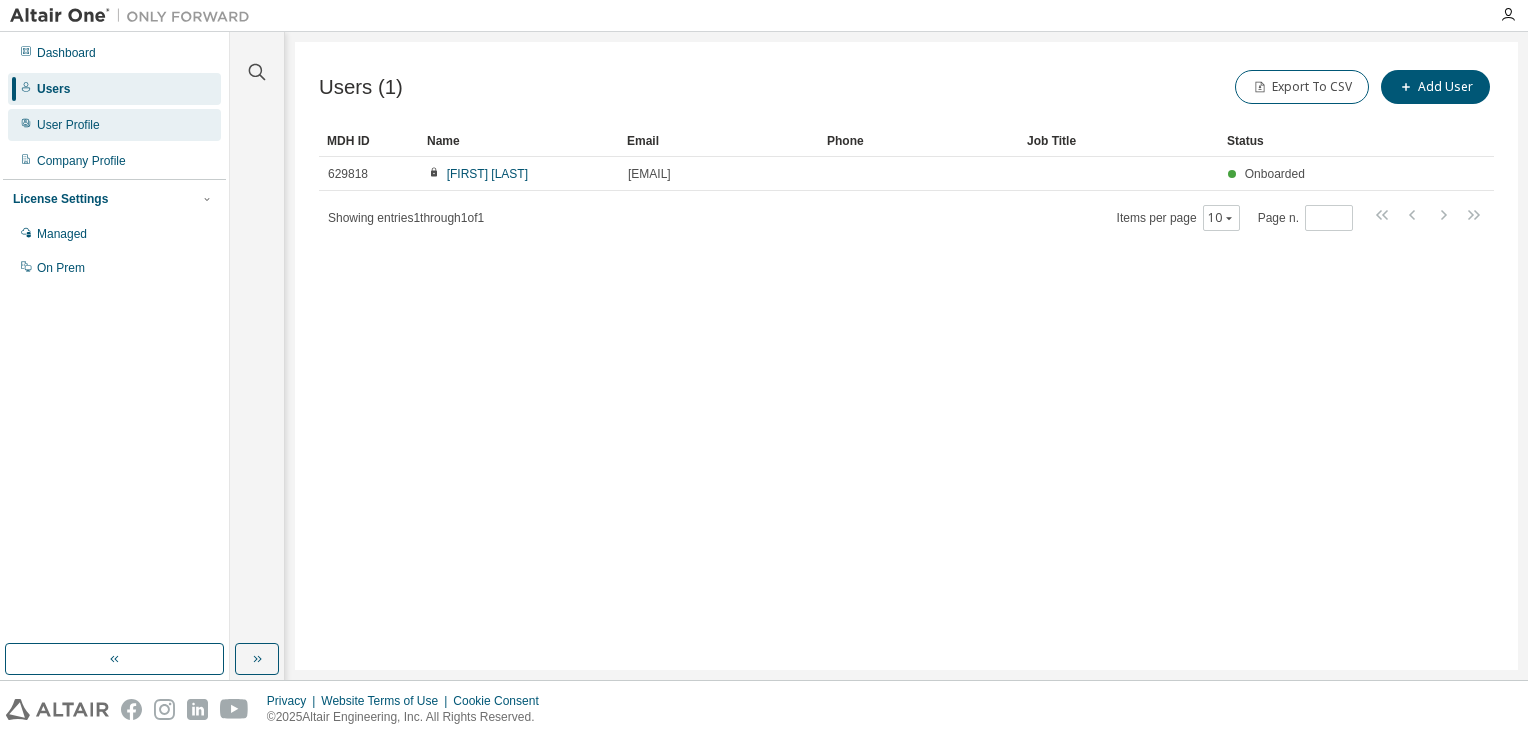 click on "User Profile" at bounding box center (114, 125) 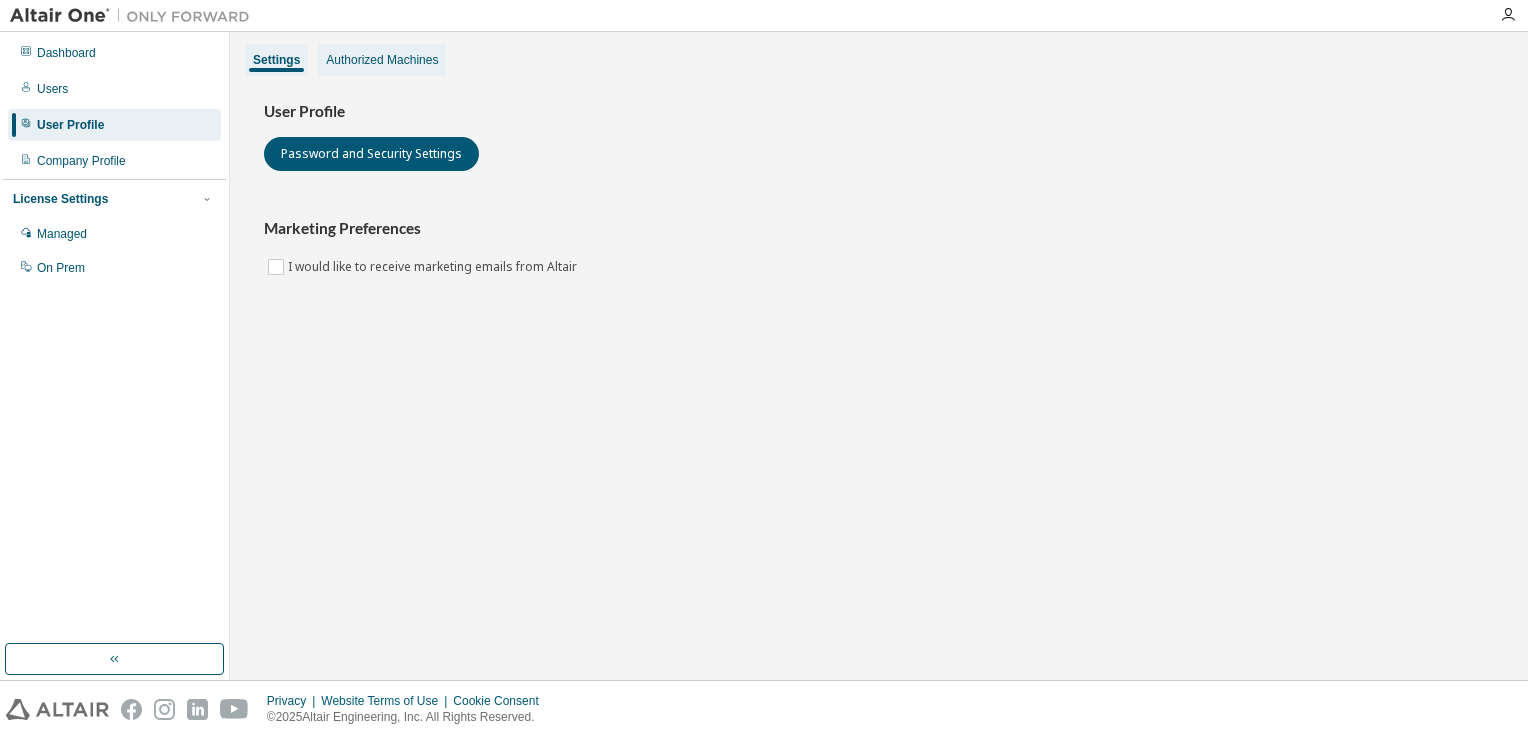 click on "Authorized Machines" at bounding box center [382, 60] 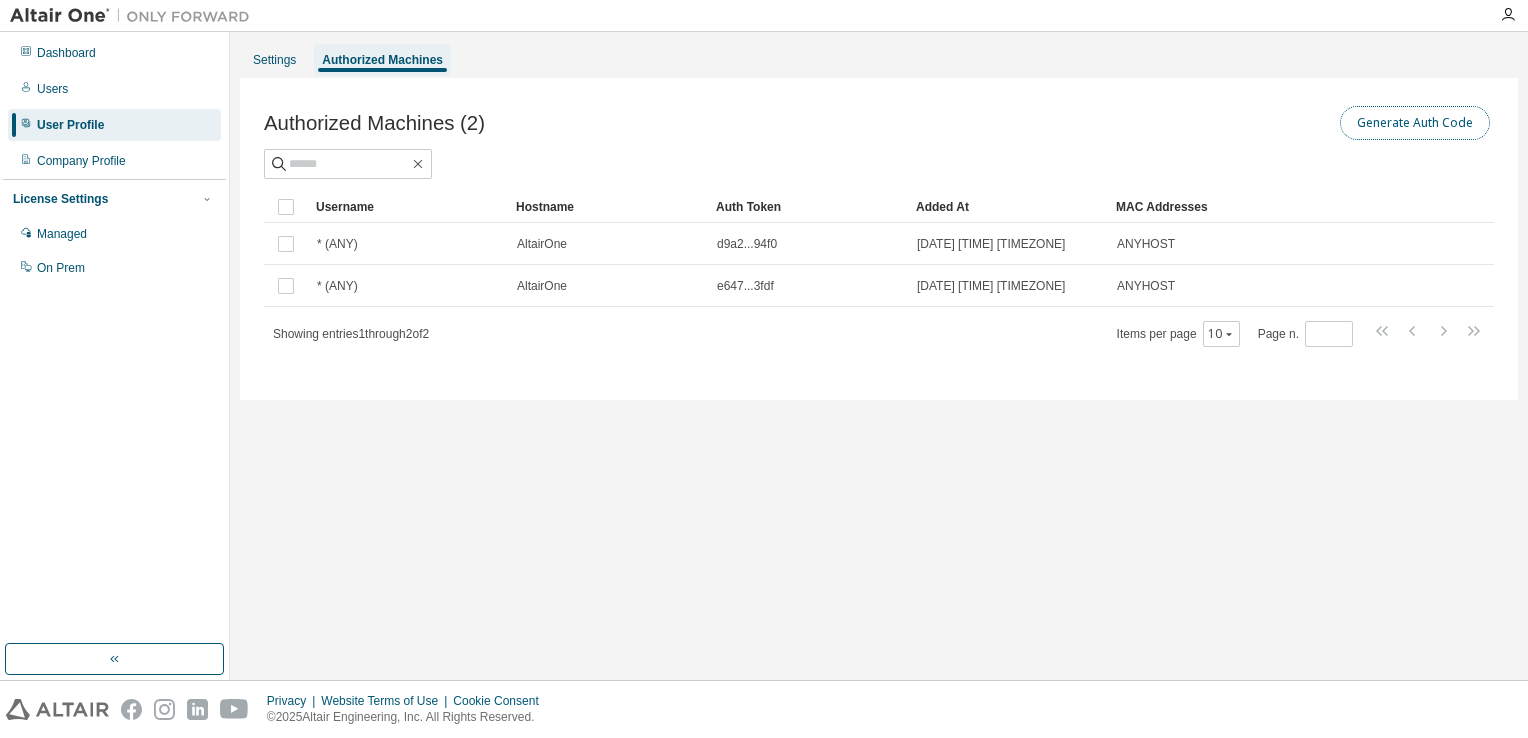 click on "Generate Auth Code" at bounding box center [1415, 123] 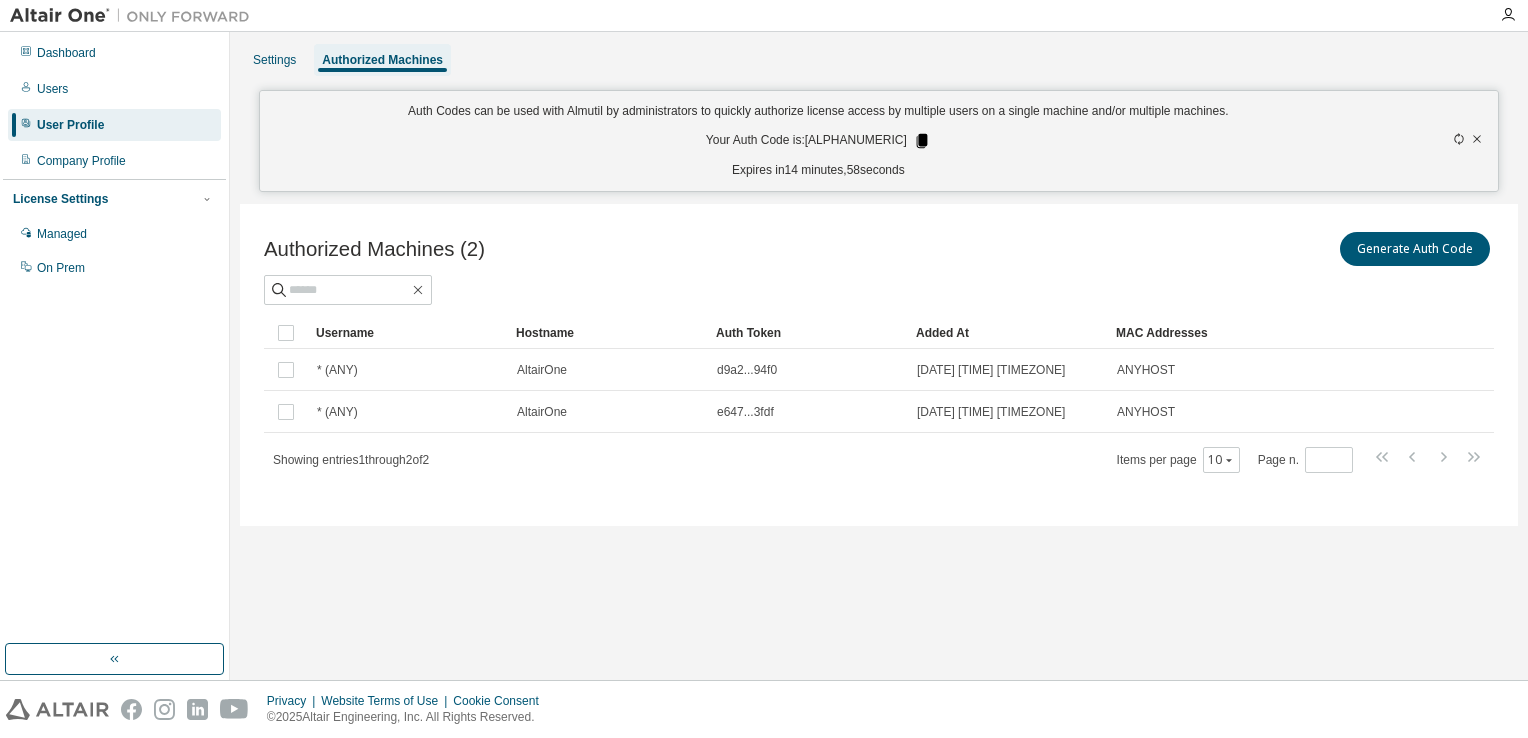 click 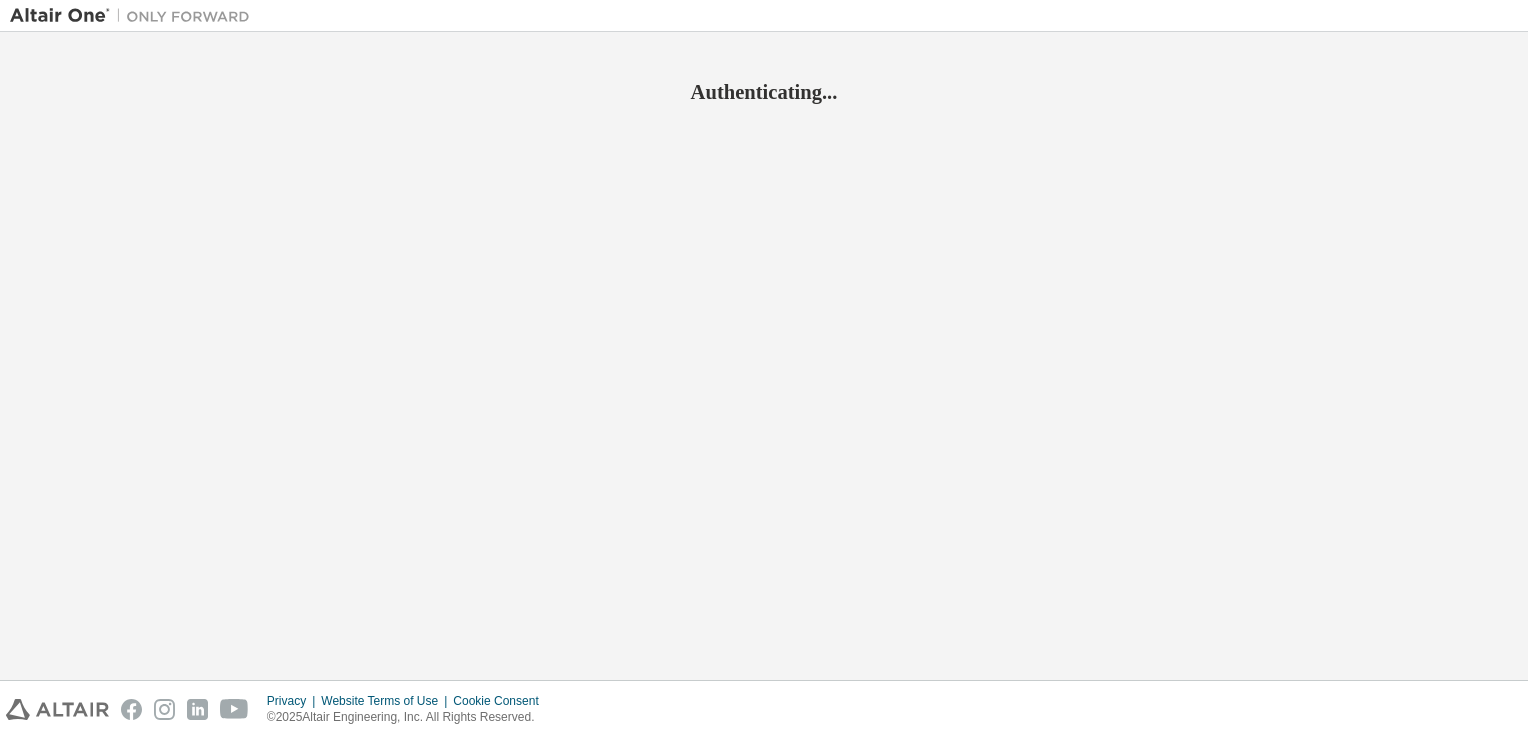scroll, scrollTop: 0, scrollLeft: 0, axis: both 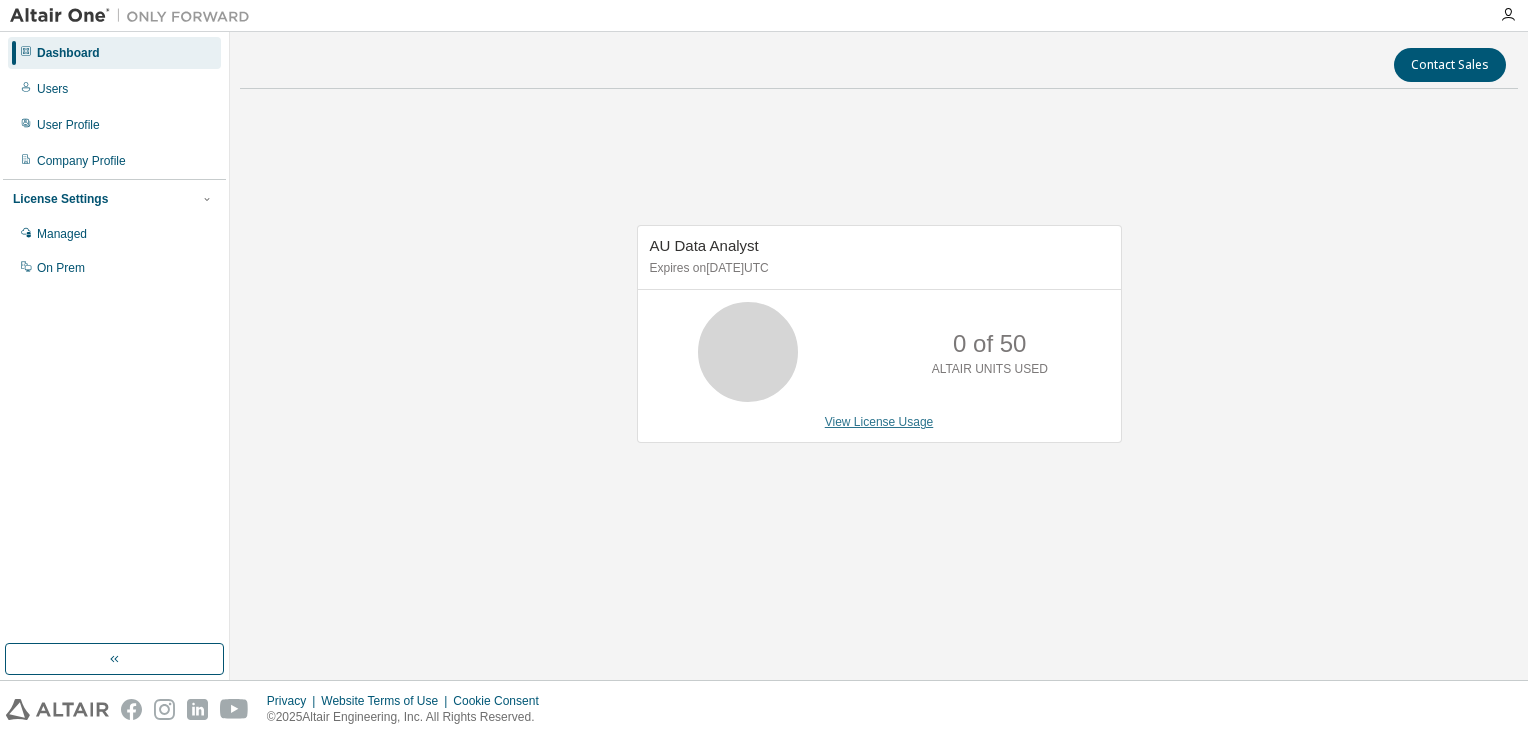 click on "View License Usage" at bounding box center [879, 422] 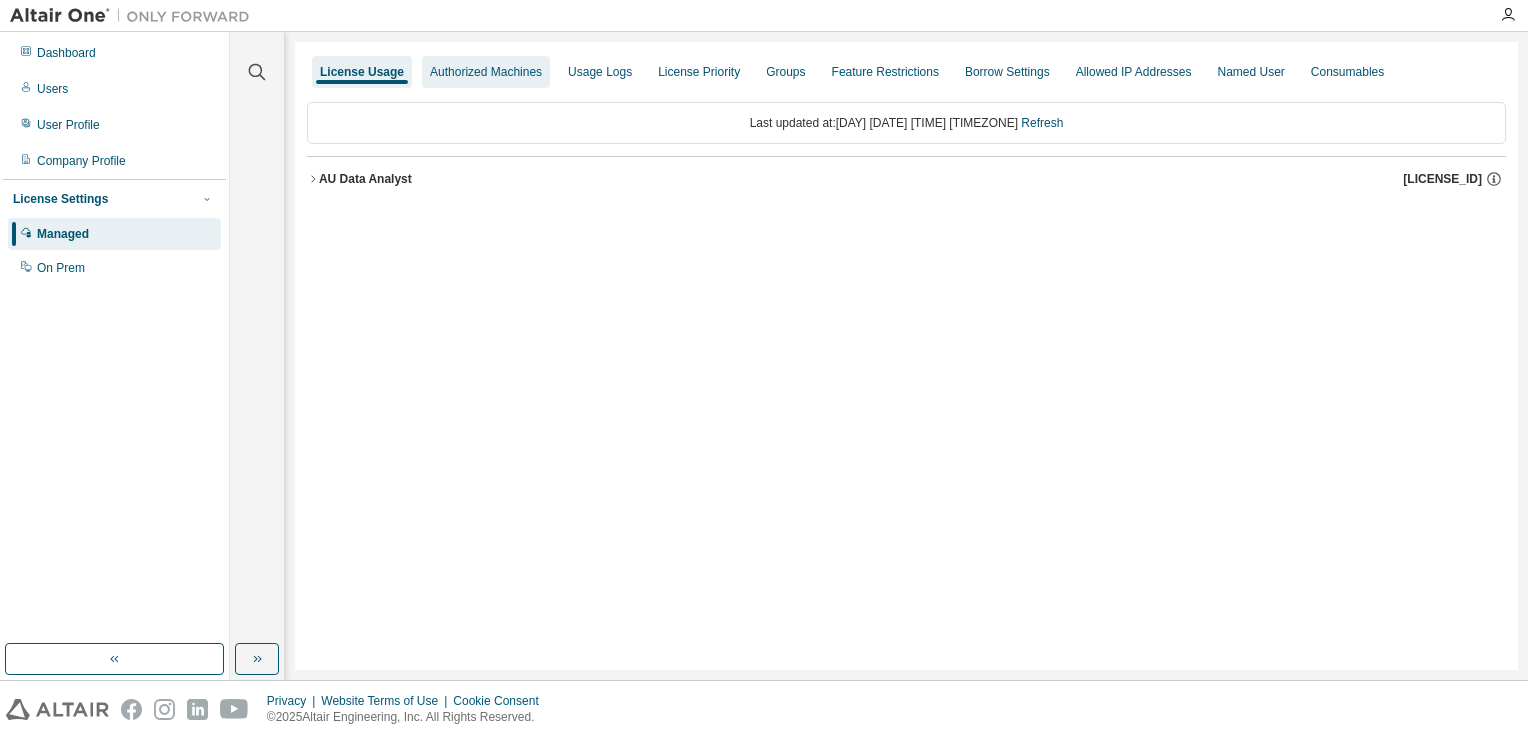 click on "Authorized Machines" at bounding box center (486, 72) 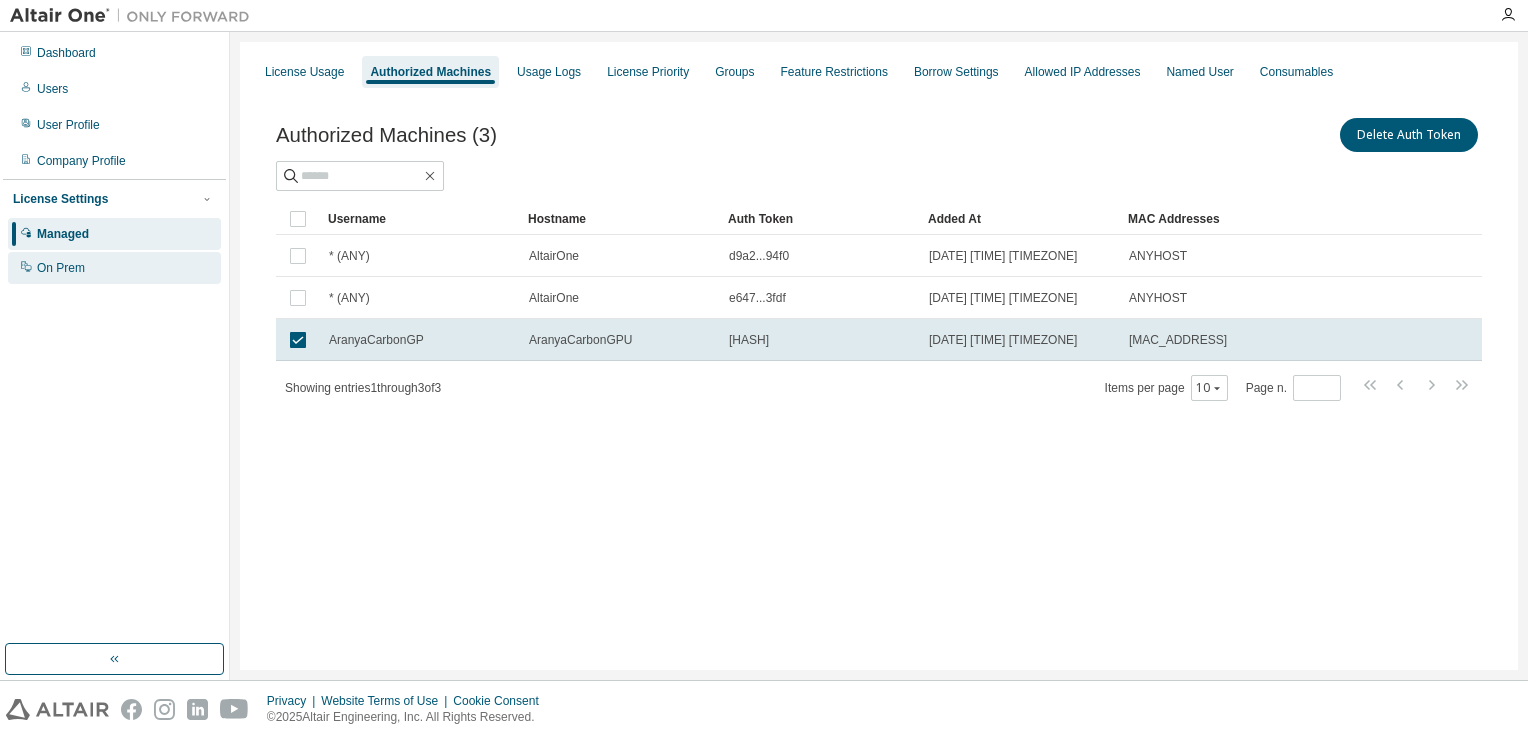 click on "On Prem" at bounding box center (61, 268) 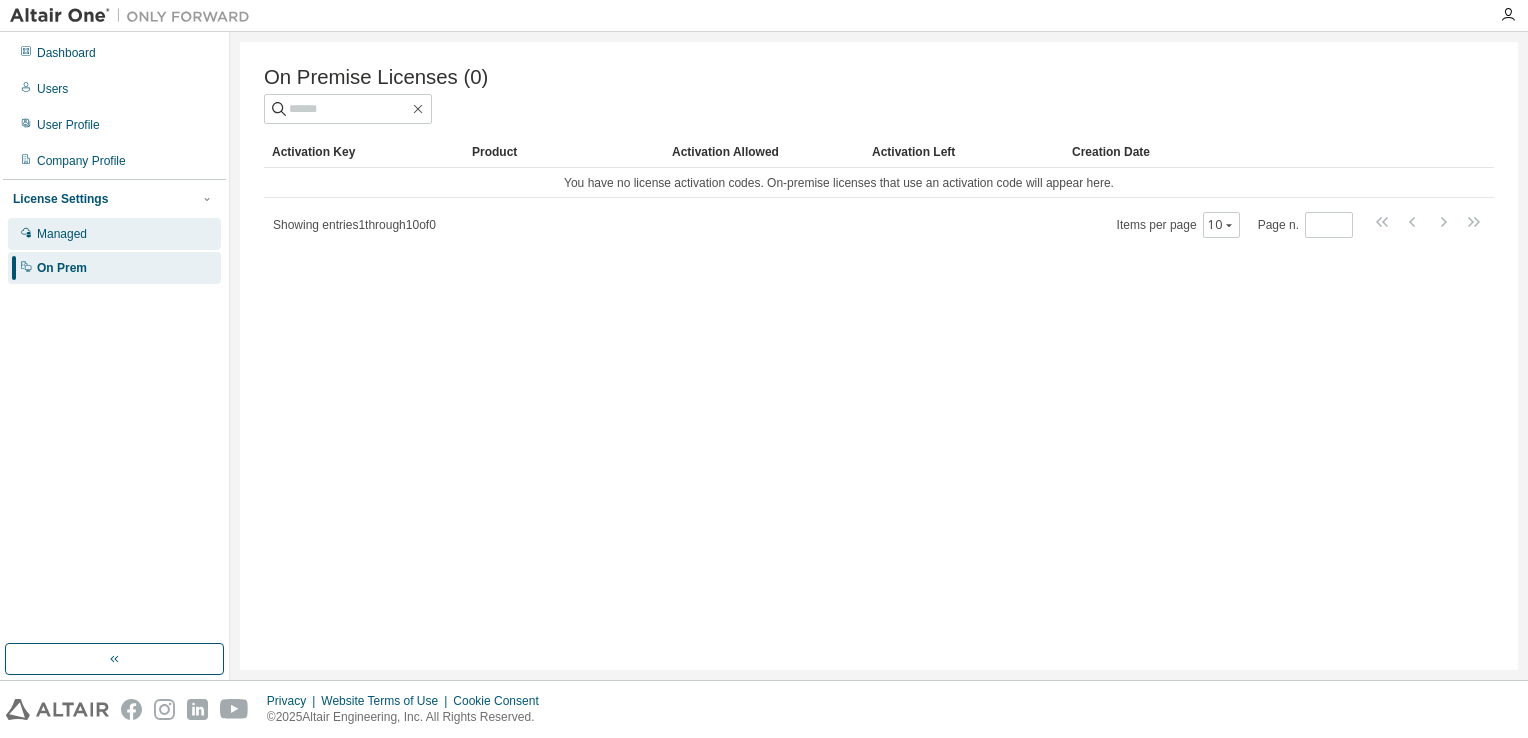 click on "Managed" at bounding box center (62, 234) 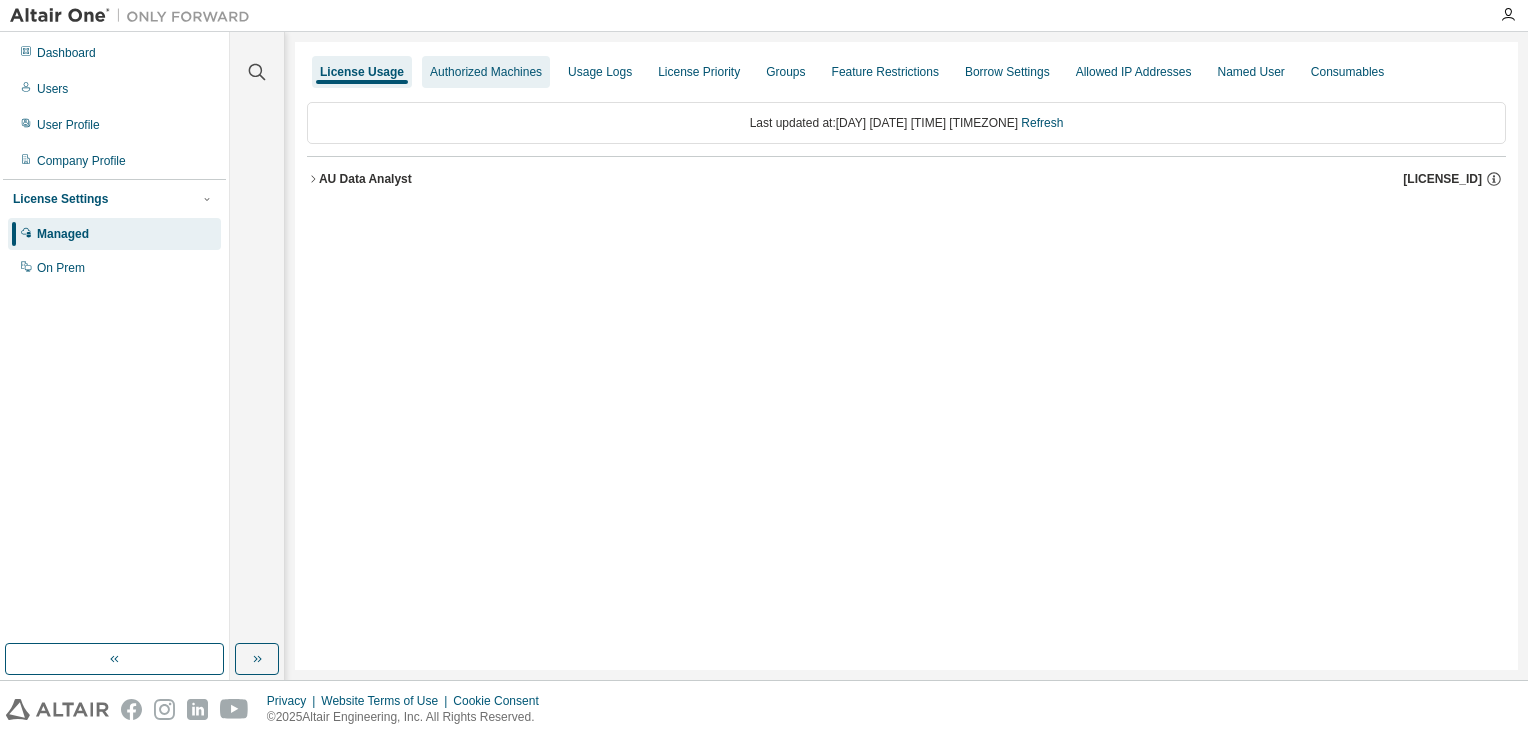 click on "Authorized Machines" at bounding box center [486, 72] 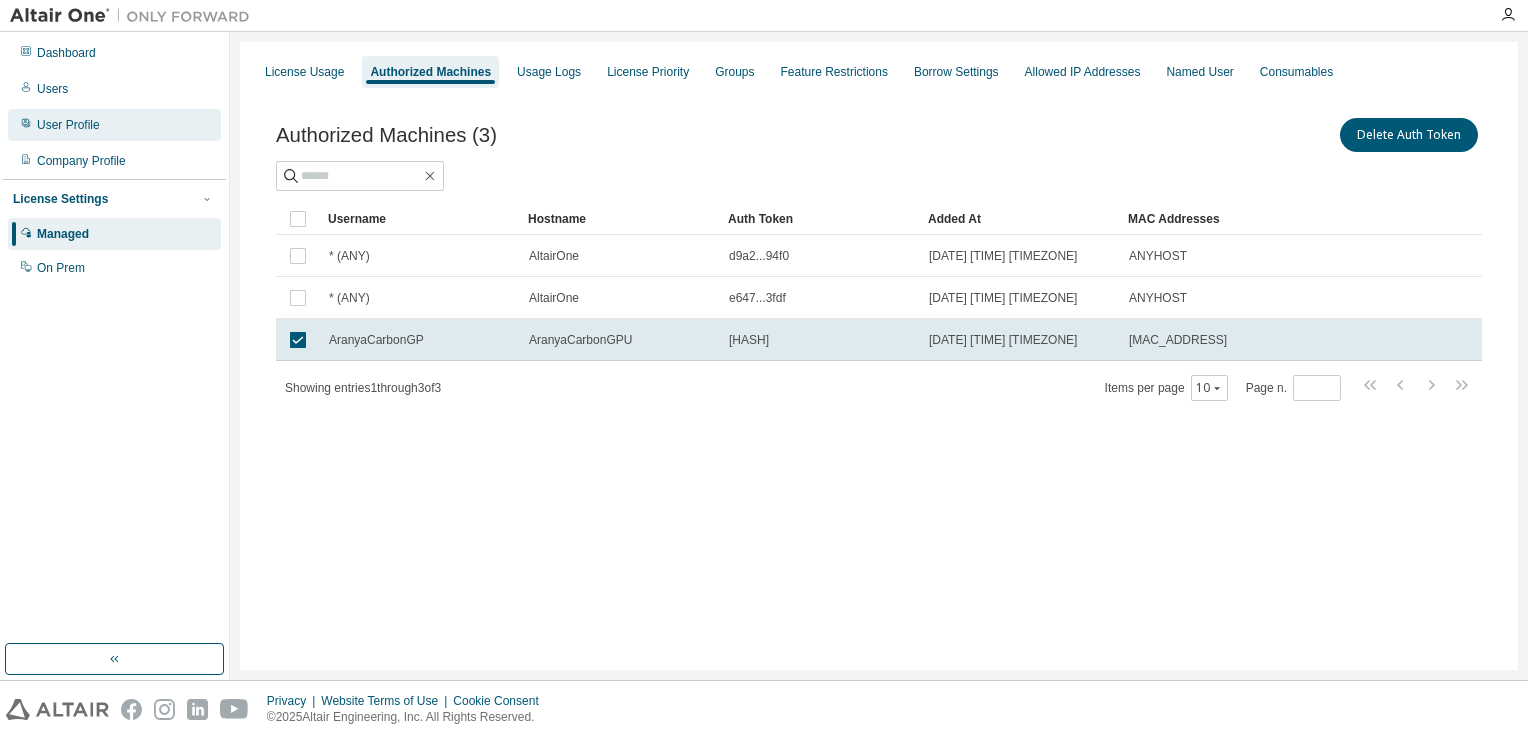 click on "User Profile" at bounding box center (68, 125) 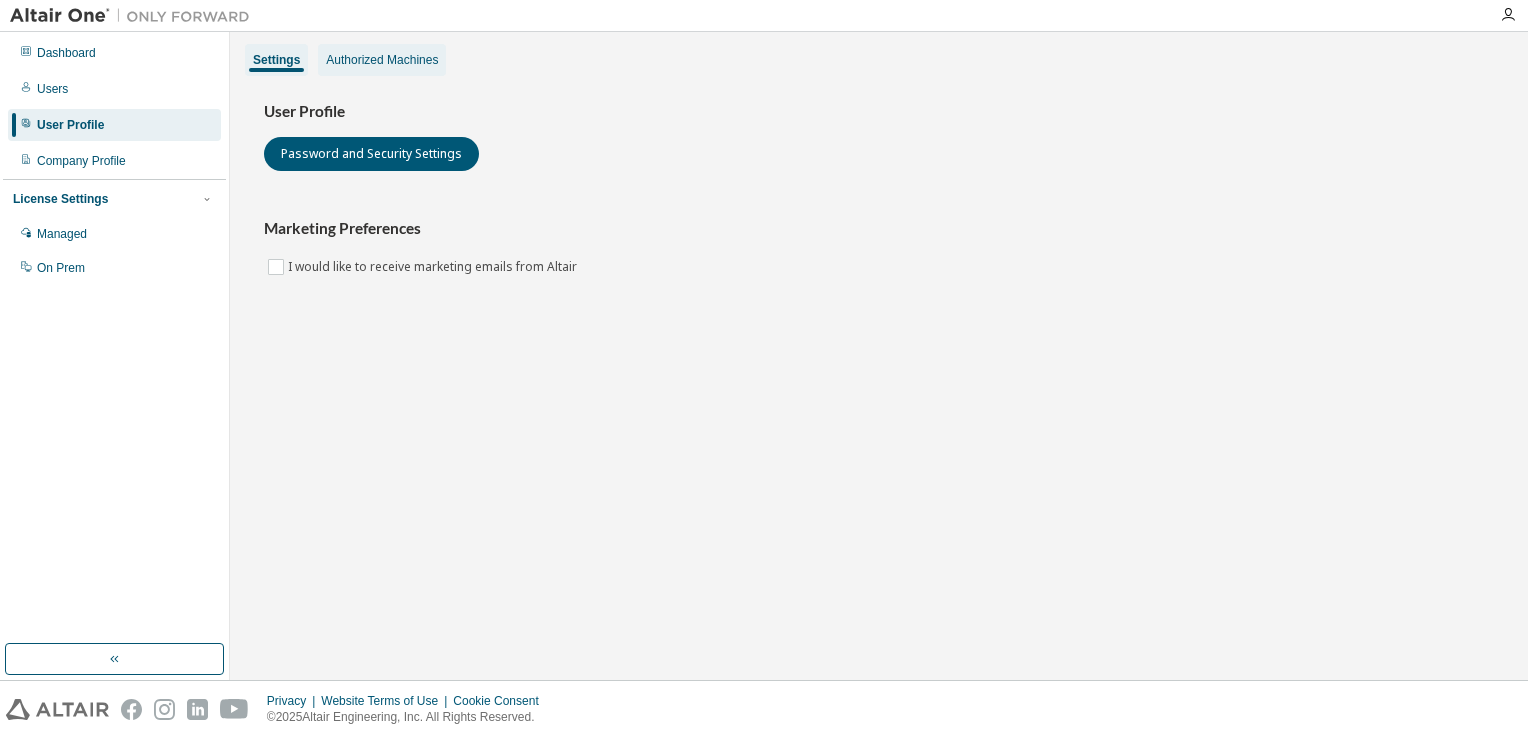 click on "Authorized Machines" at bounding box center [382, 60] 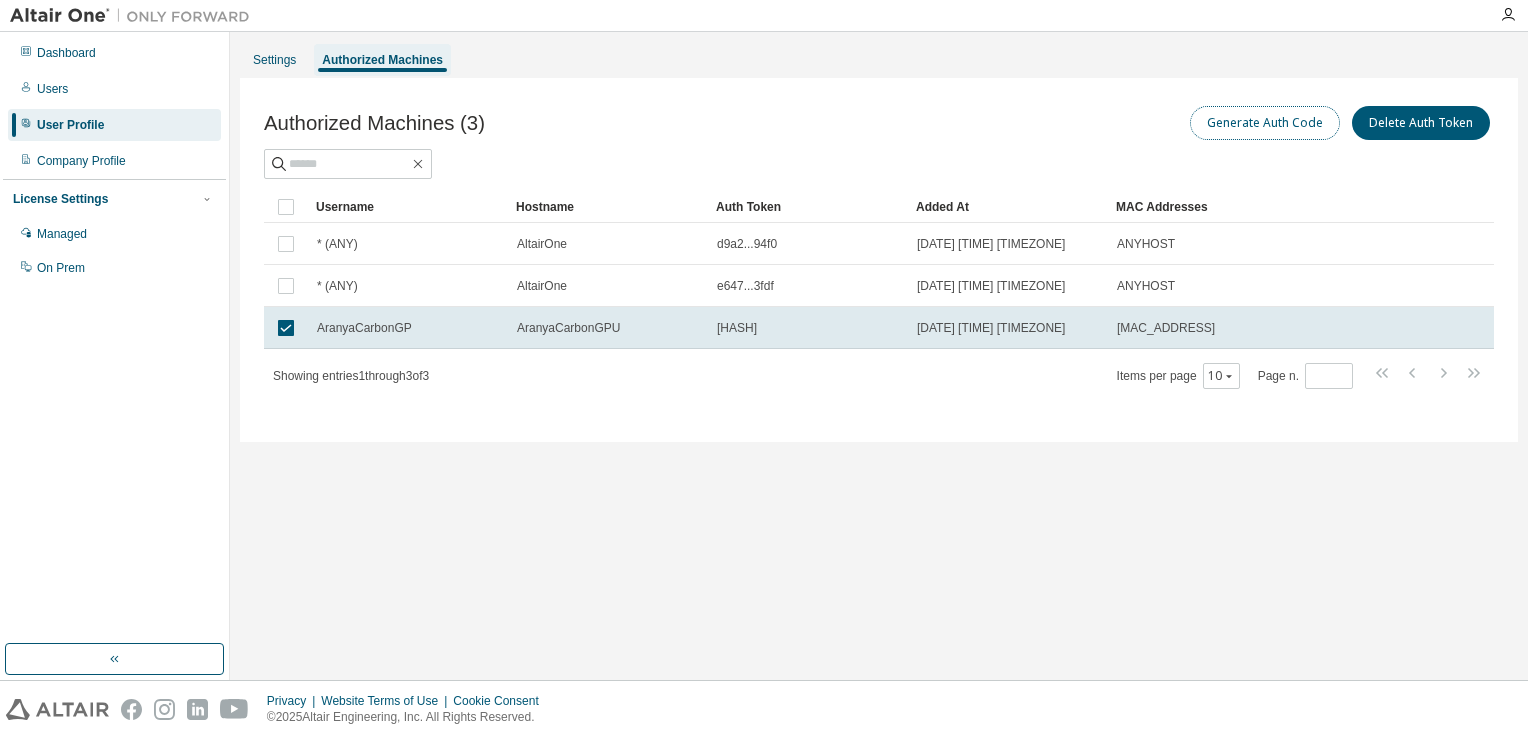 click on "Generate Auth Code" at bounding box center [1265, 123] 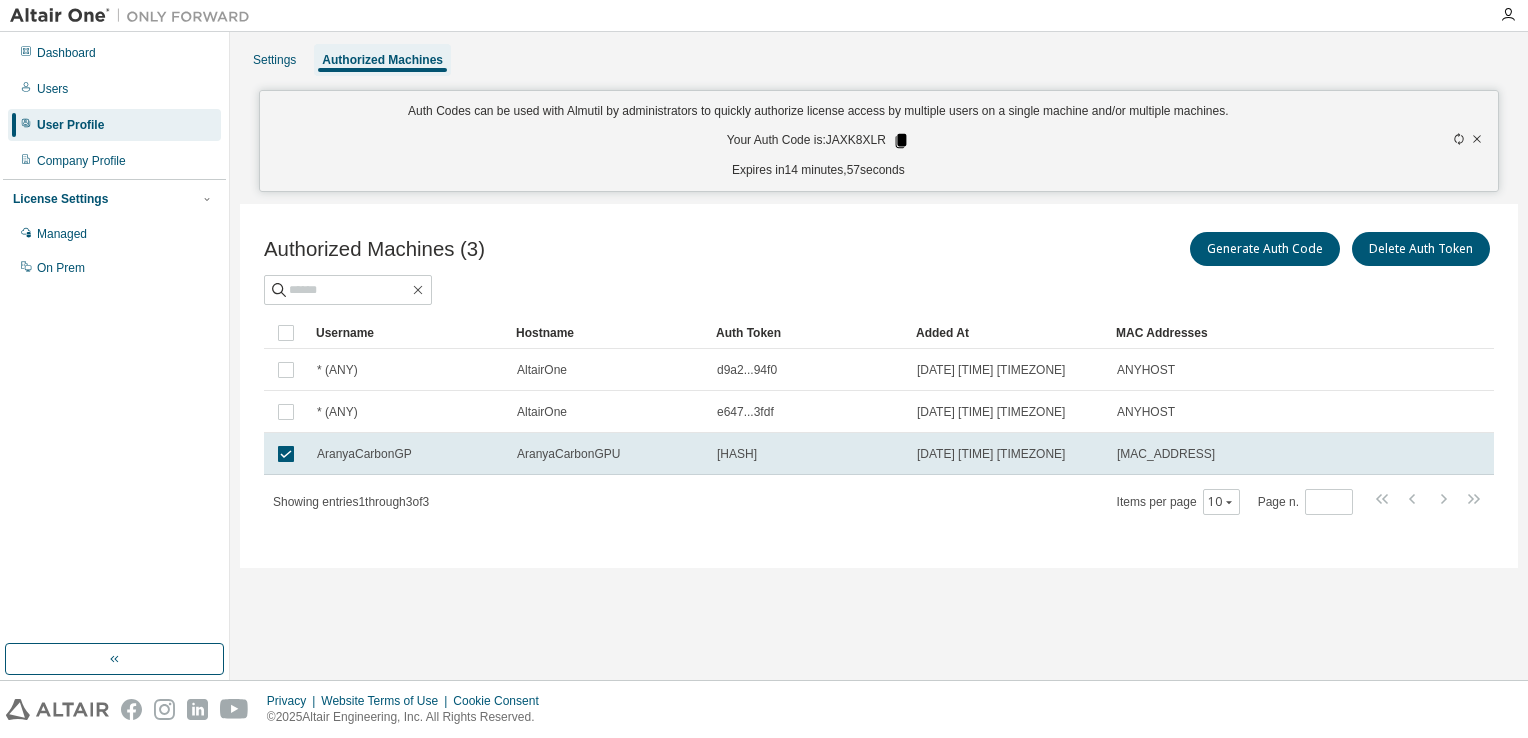 click 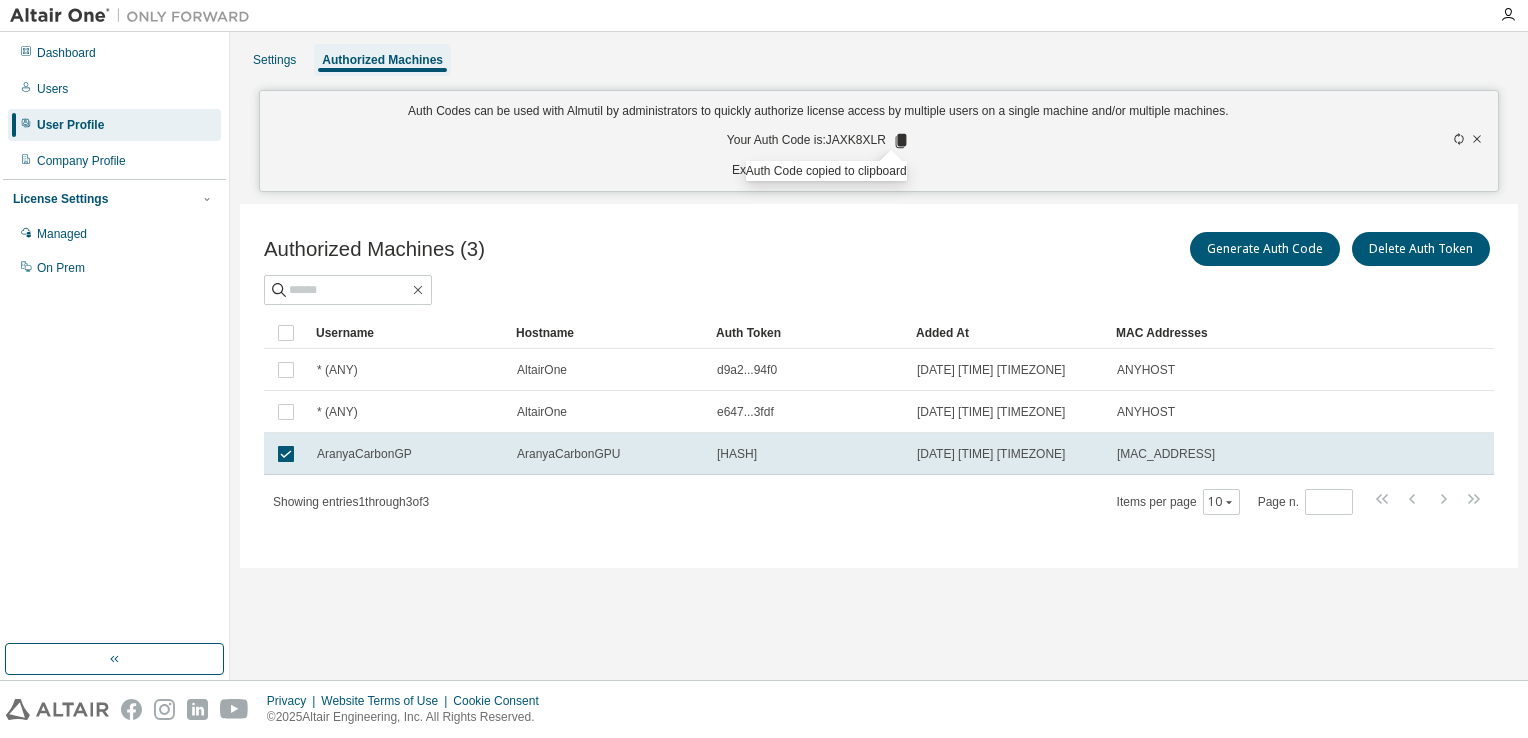 click on "[DURATION]" at bounding box center (818, 170) 